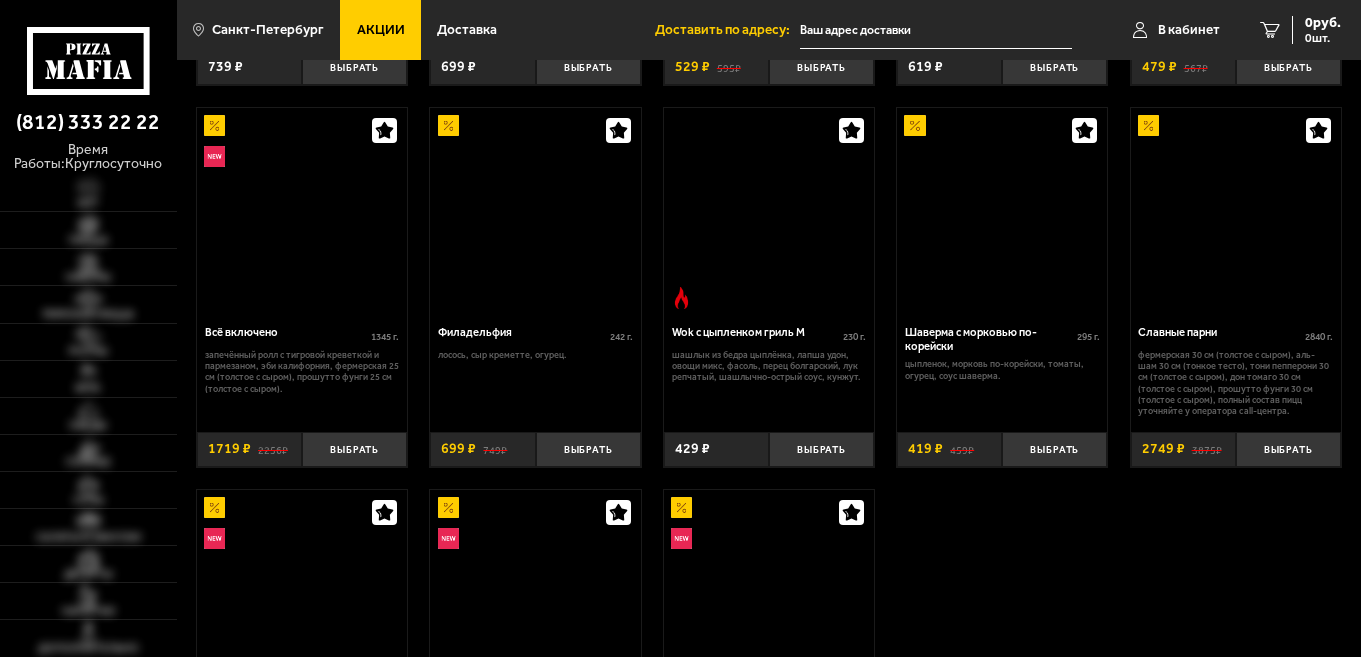 scroll, scrollTop: 800, scrollLeft: 0, axis: vertical 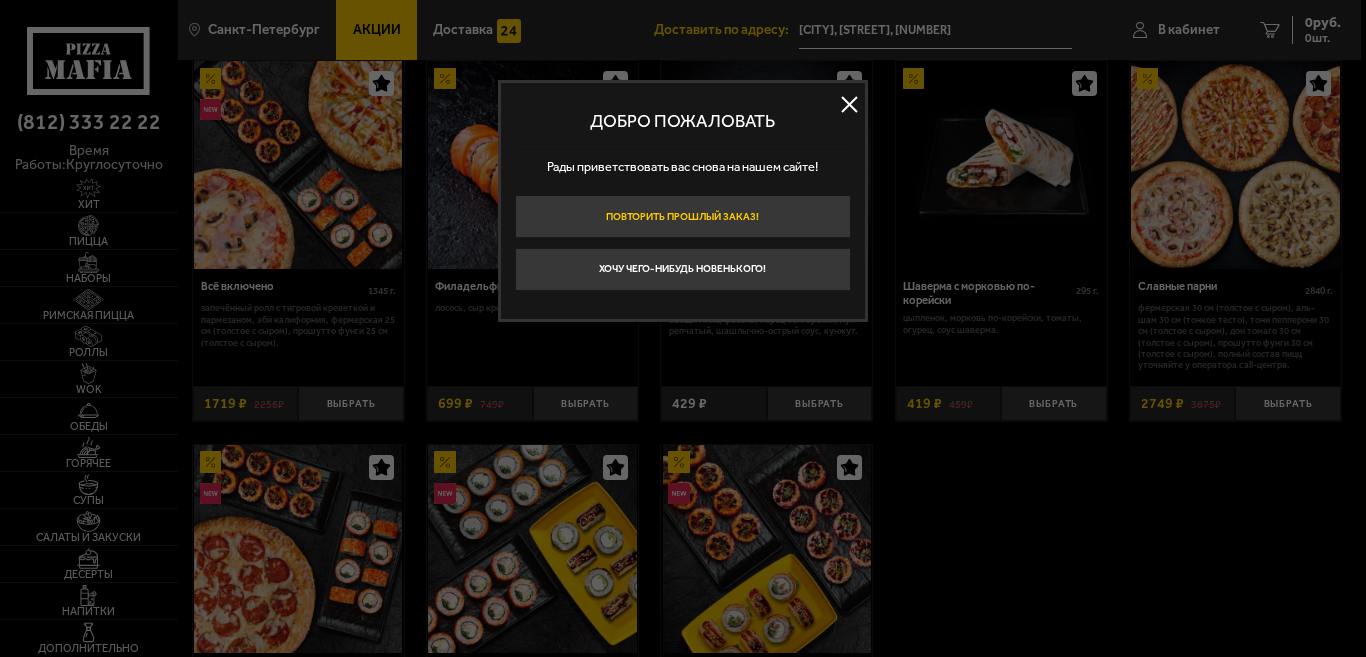 click on "Повторить прошлый заказ!" at bounding box center (683, 216) 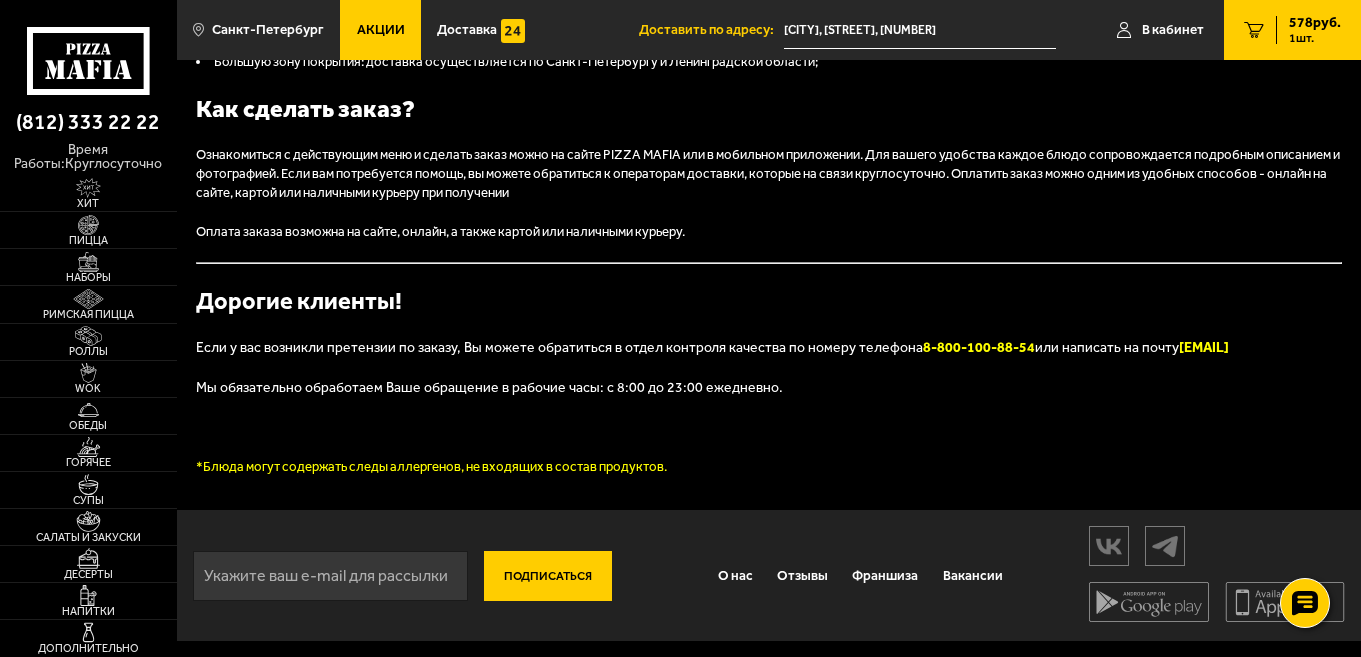scroll, scrollTop: 0, scrollLeft: 0, axis: both 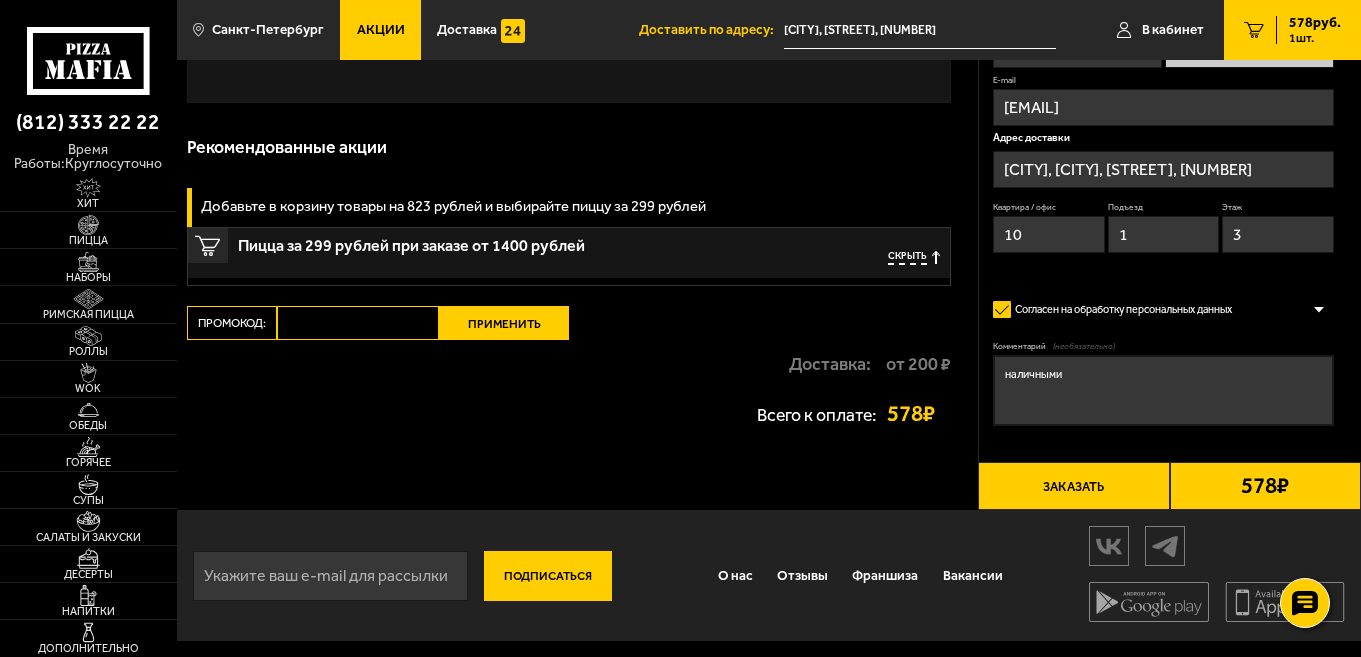 type on "[CITY], [STREET], [NUMBER], [ENTRANCE]" 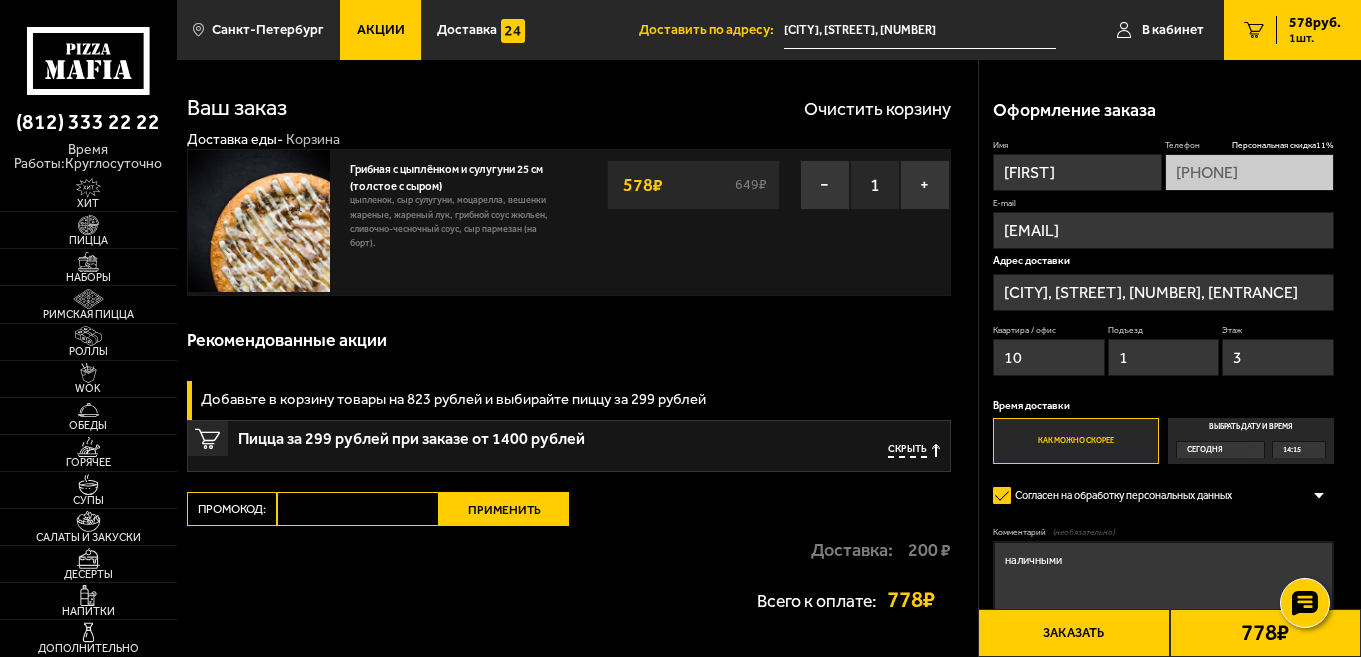 scroll, scrollTop: 0, scrollLeft: 0, axis: both 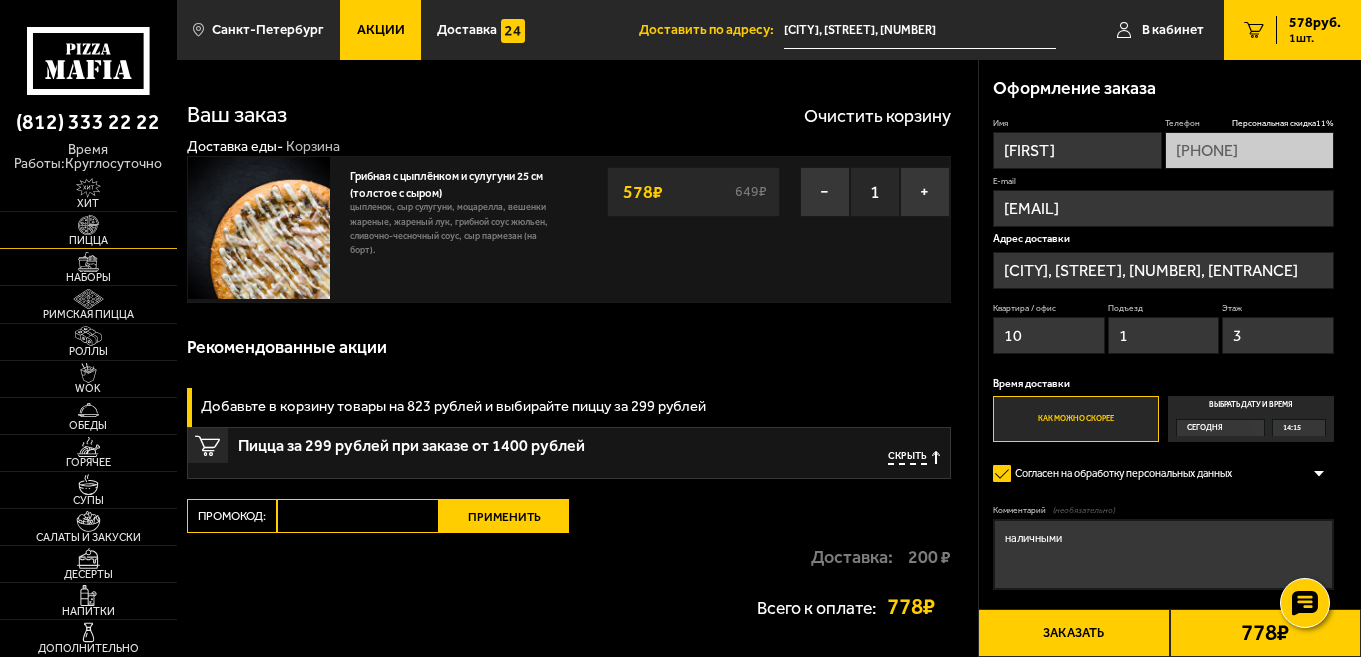 click at bounding box center [88, 225] 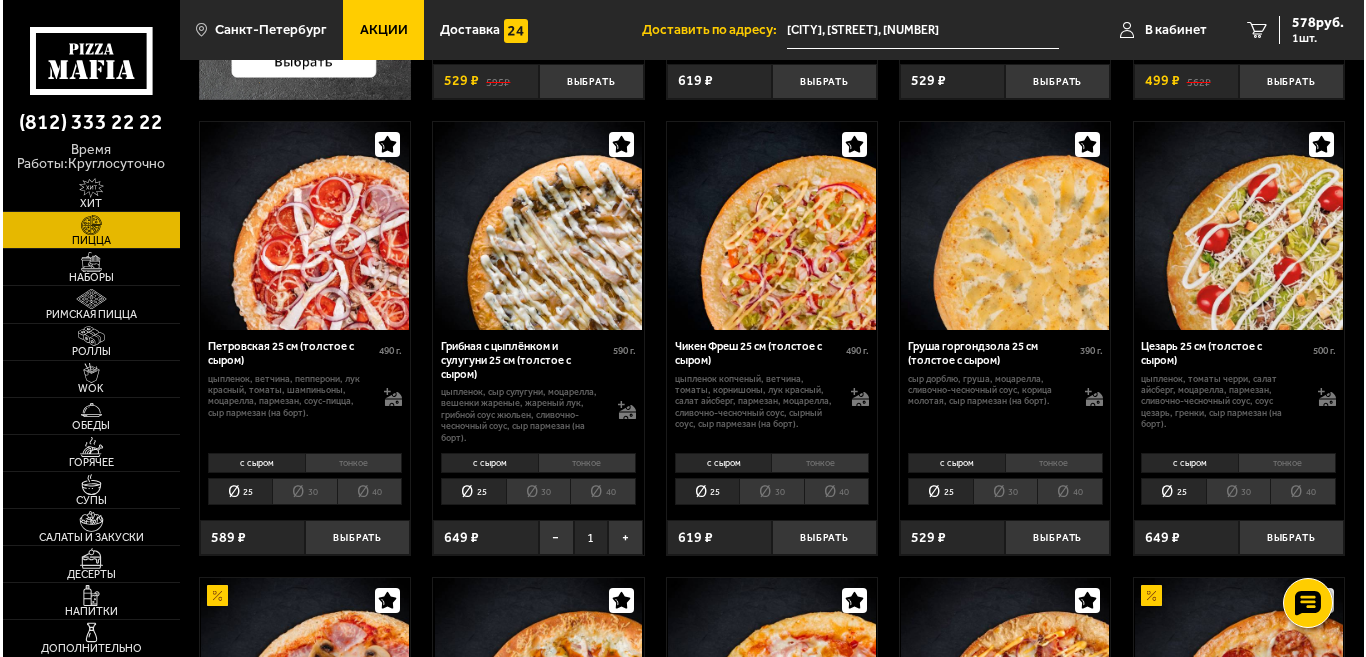 scroll, scrollTop: 500, scrollLeft: 0, axis: vertical 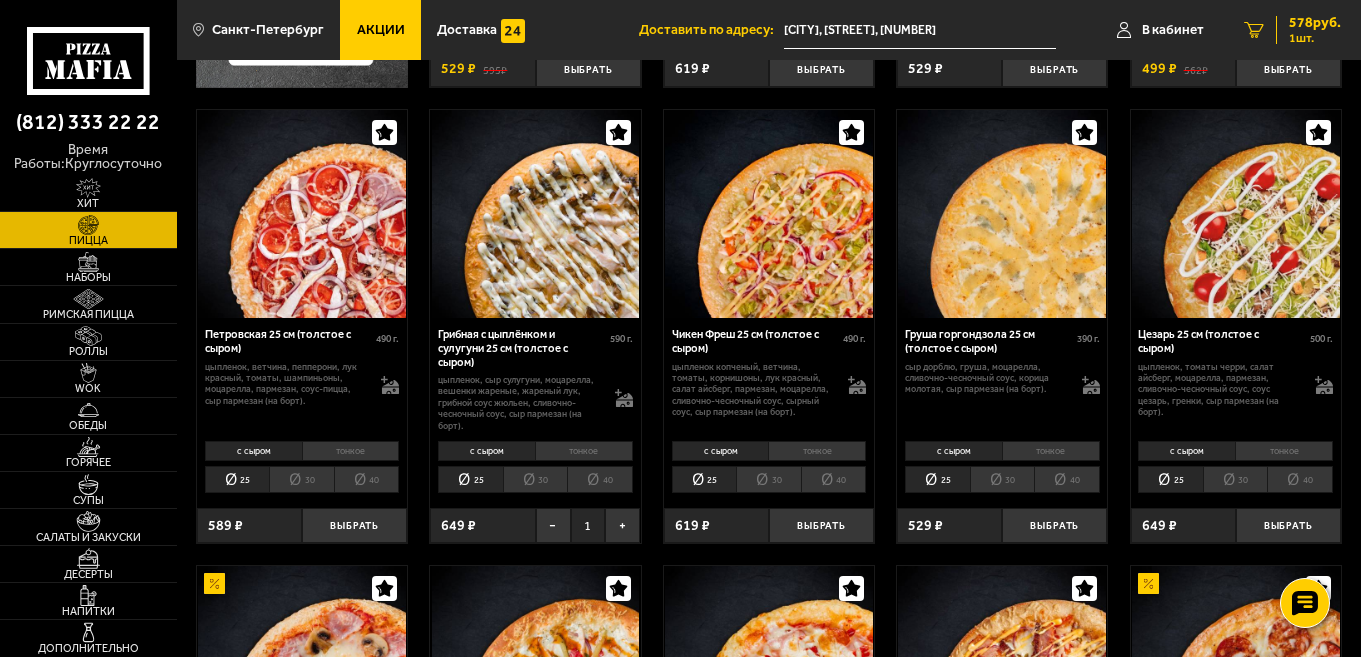 click on "В кабинет" at bounding box center (1160, 30) 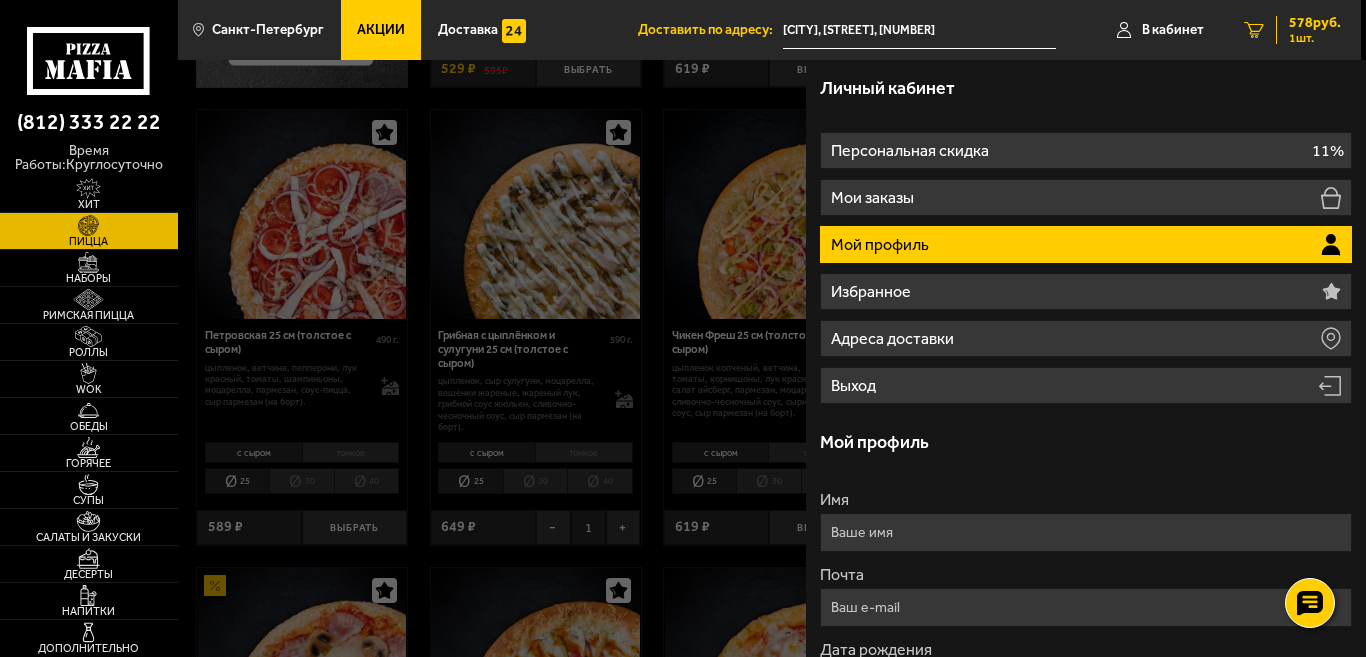 click on "[PRICE]" at bounding box center [1315, 23] 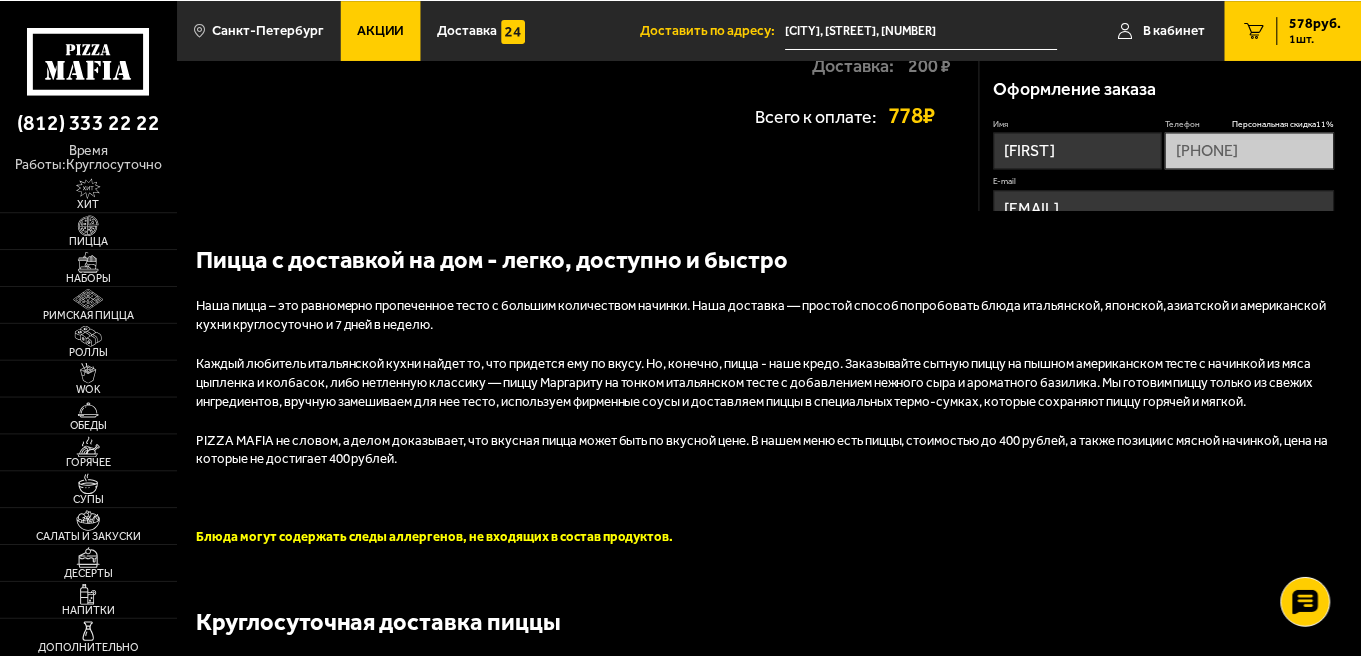 scroll, scrollTop: 0, scrollLeft: 0, axis: both 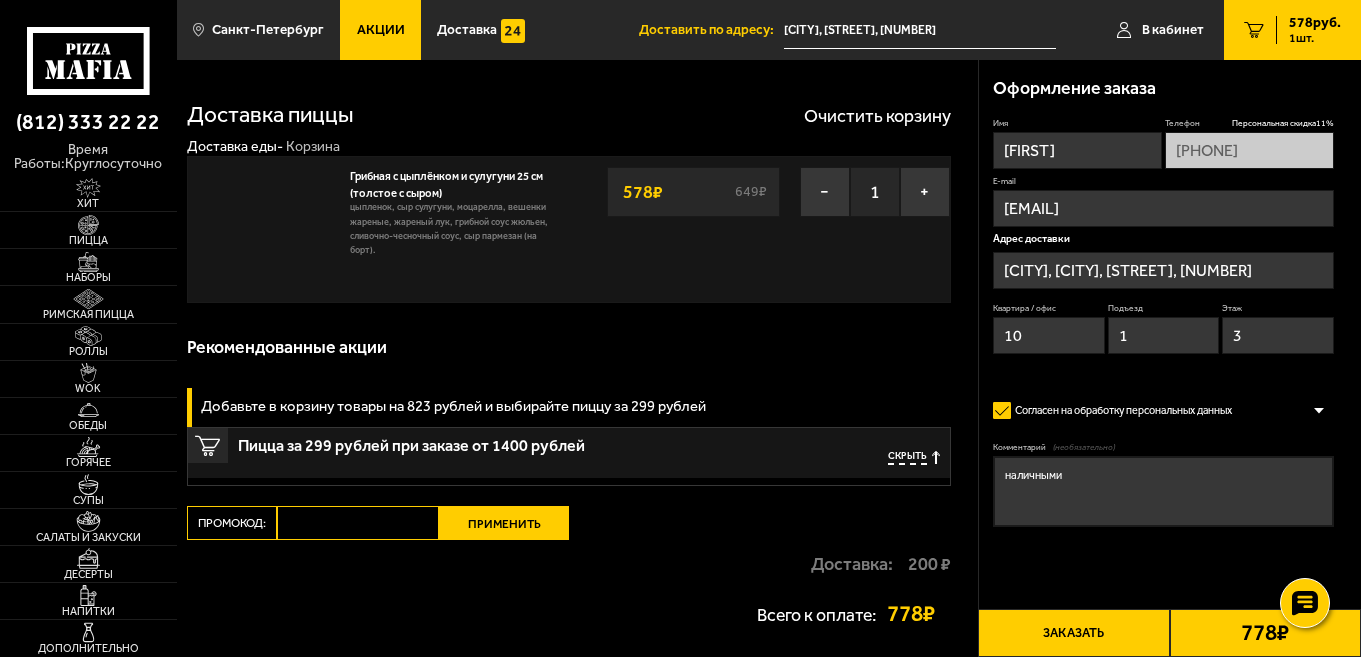 type on "[CITY], [STREET], [NUMBER], [ENTRANCE]" 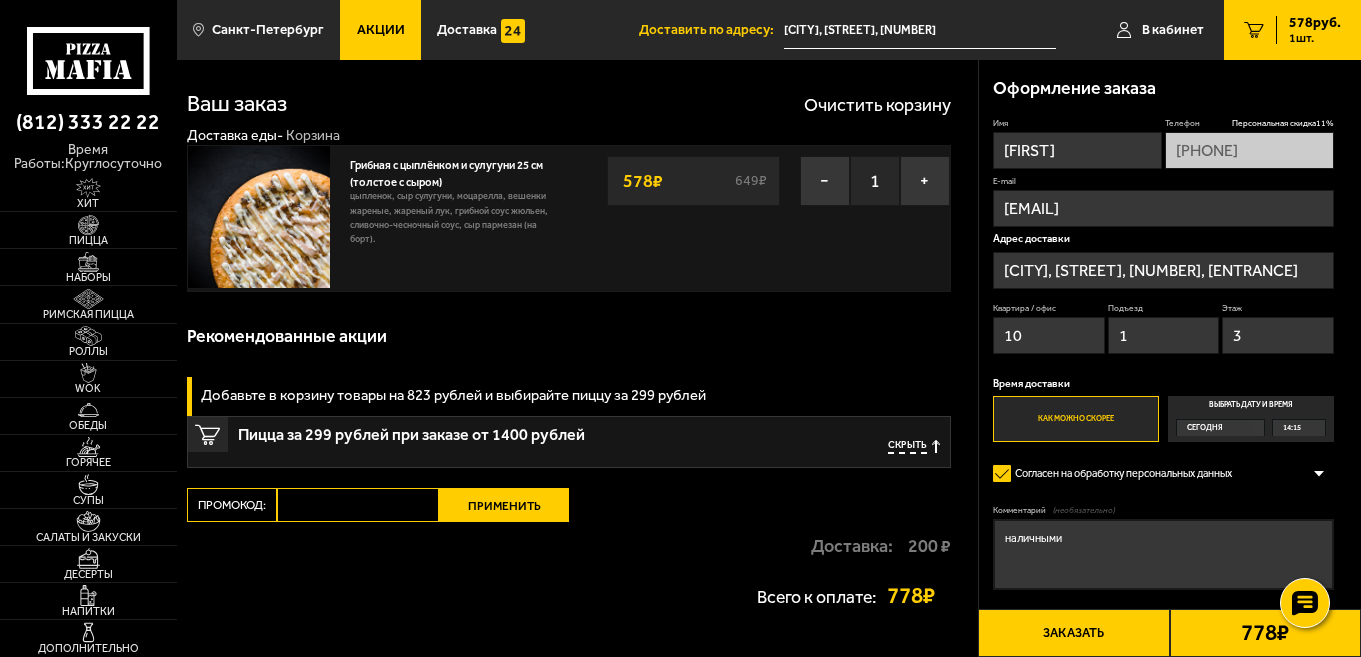 scroll, scrollTop: 0, scrollLeft: 0, axis: both 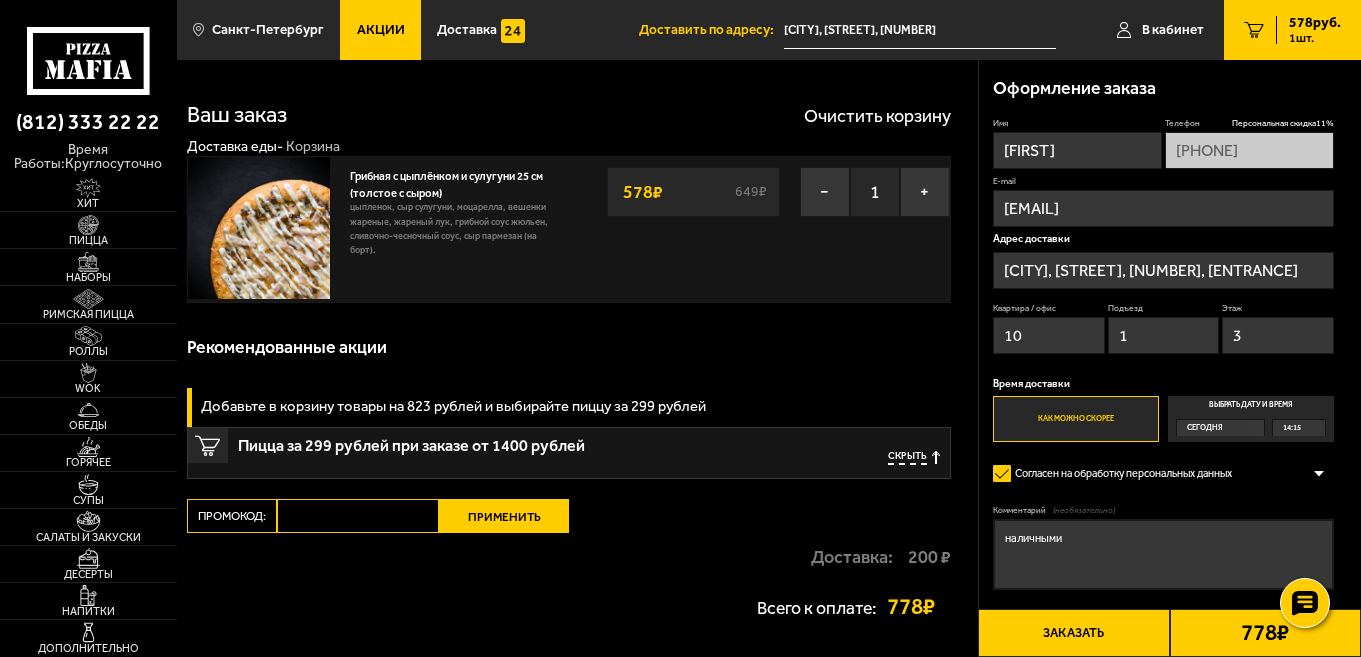 click on "[PRICE] [QUANTITY]" at bounding box center (1308, 30) 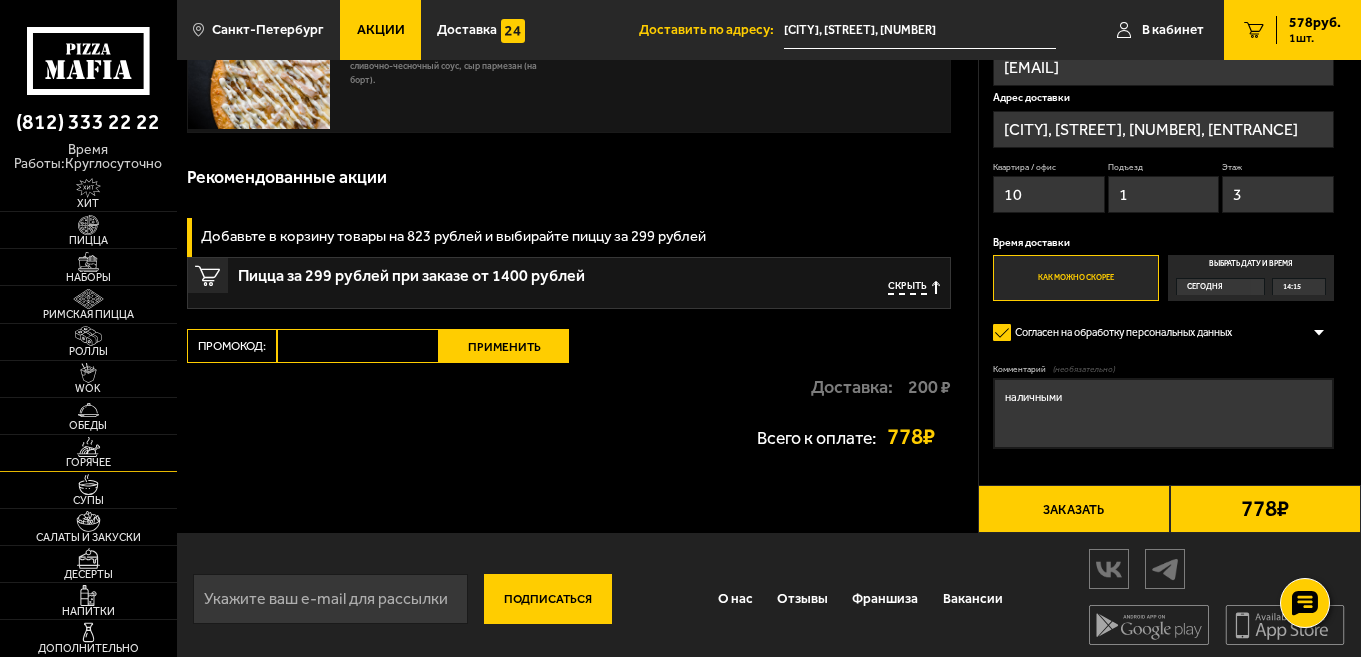 scroll, scrollTop: 195, scrollLeft: 0, axis: vertical 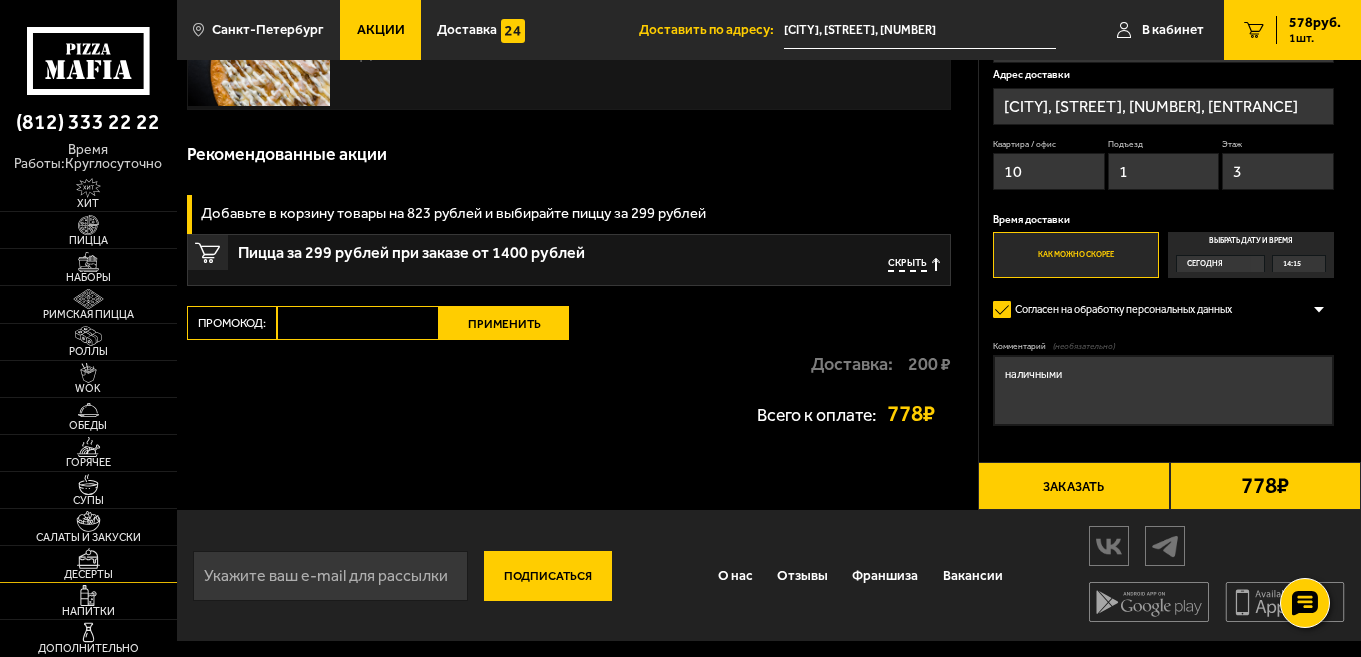 click at bounding box center [88, 558] 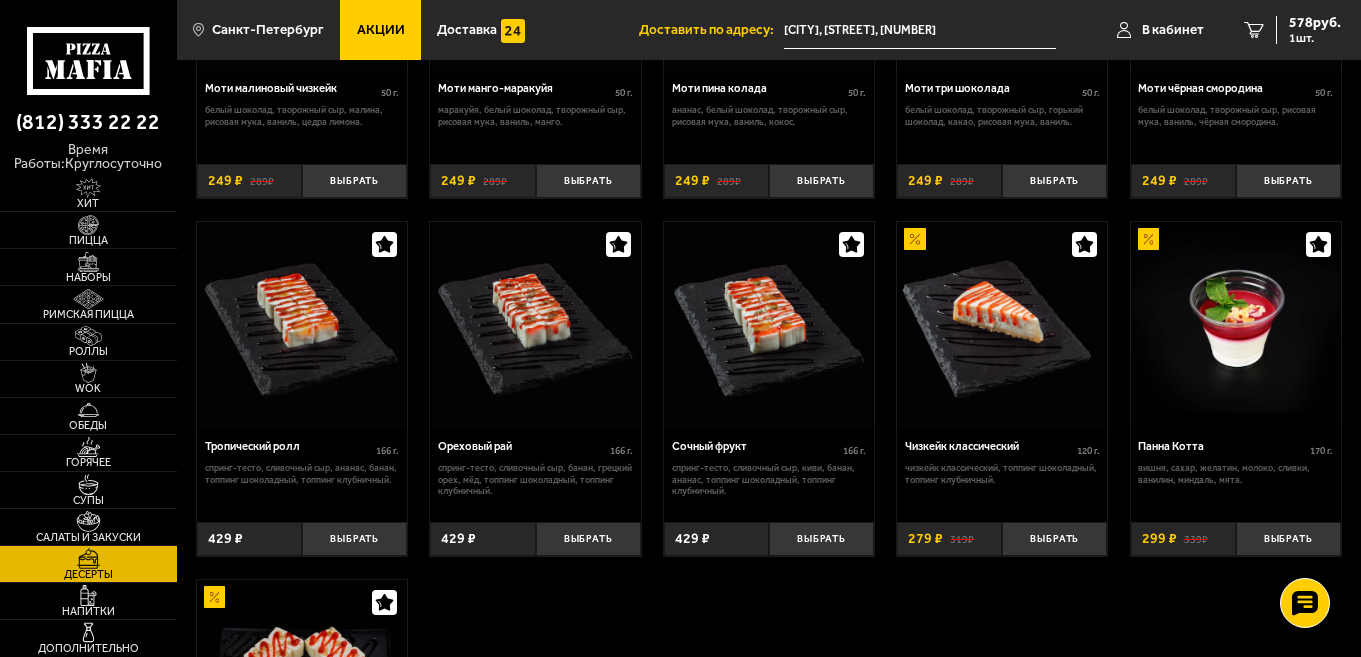 scroll, scrollTop: 300, scrollLeft: 0, axis: vertical 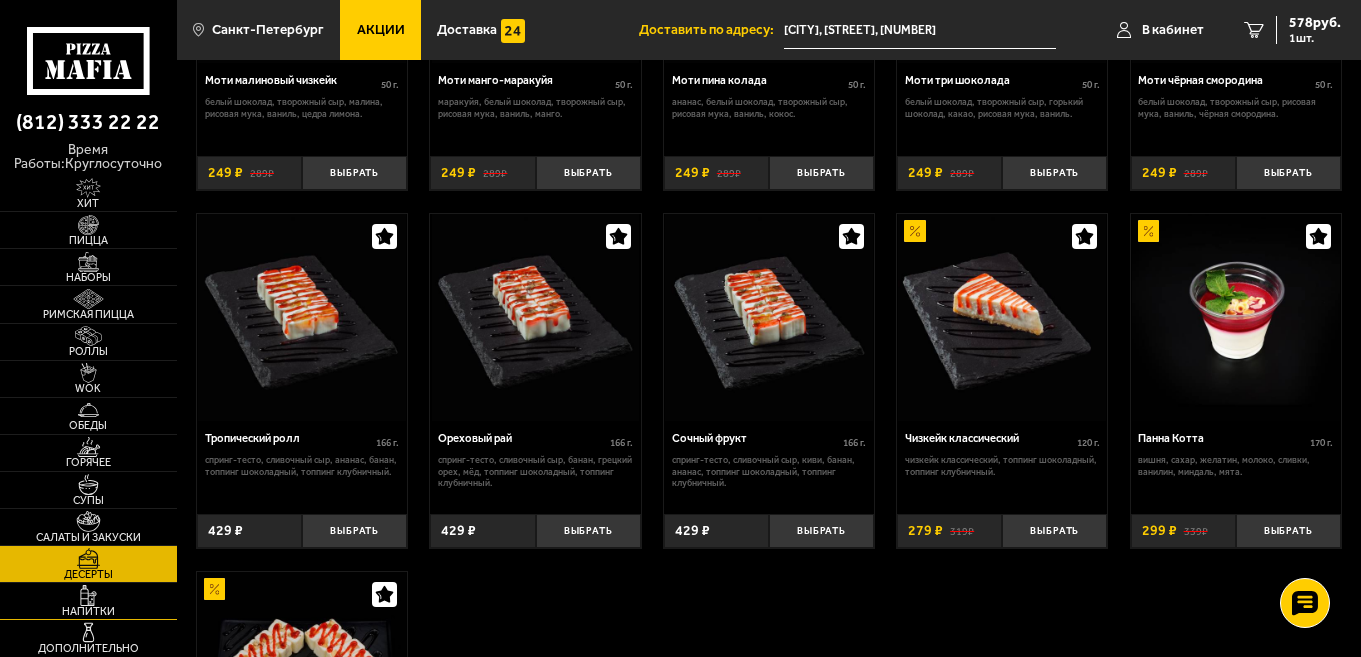 click at bounding box center [88, 595] 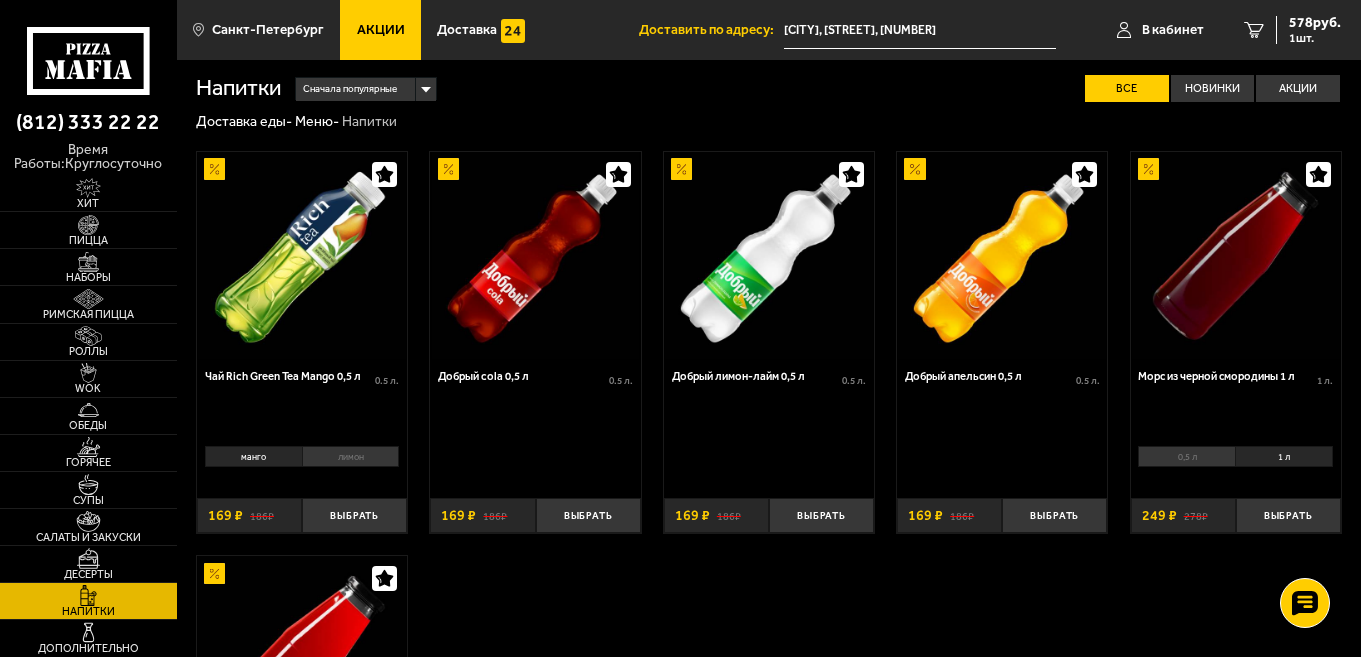 scroll, scrollTop: 0, scrollLeft: 0, axis: both 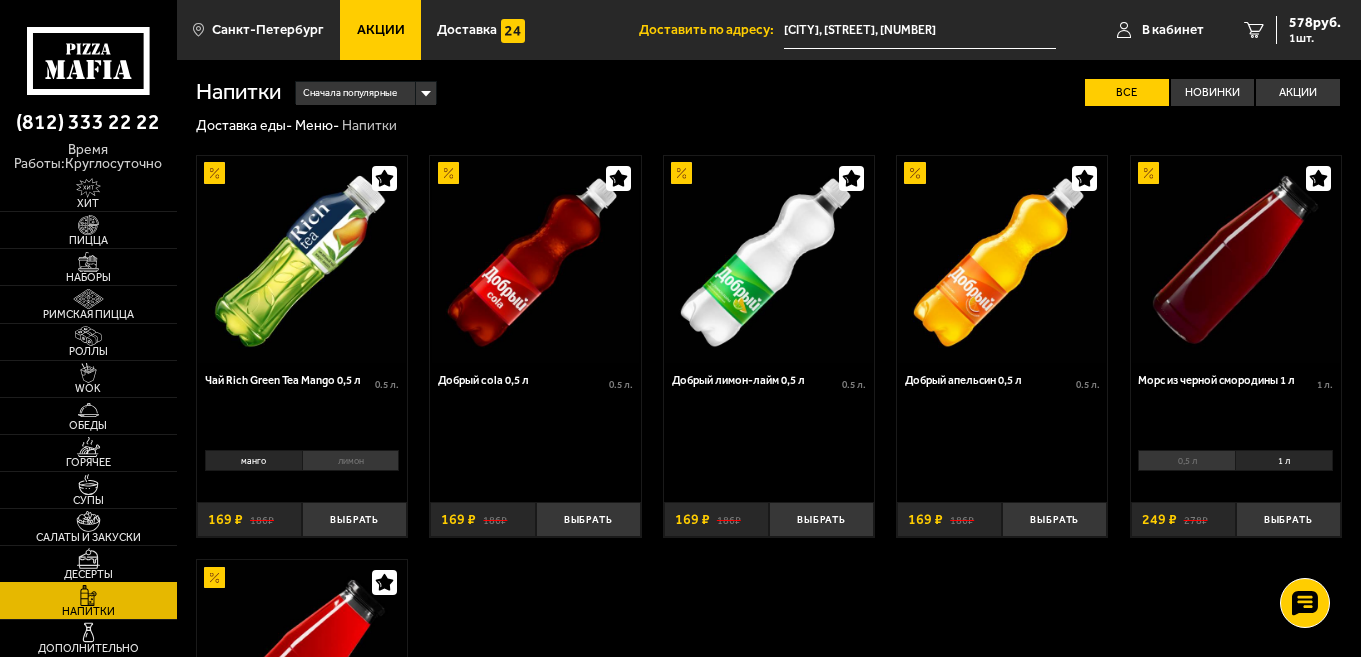 click at bounding box center (88, 558) 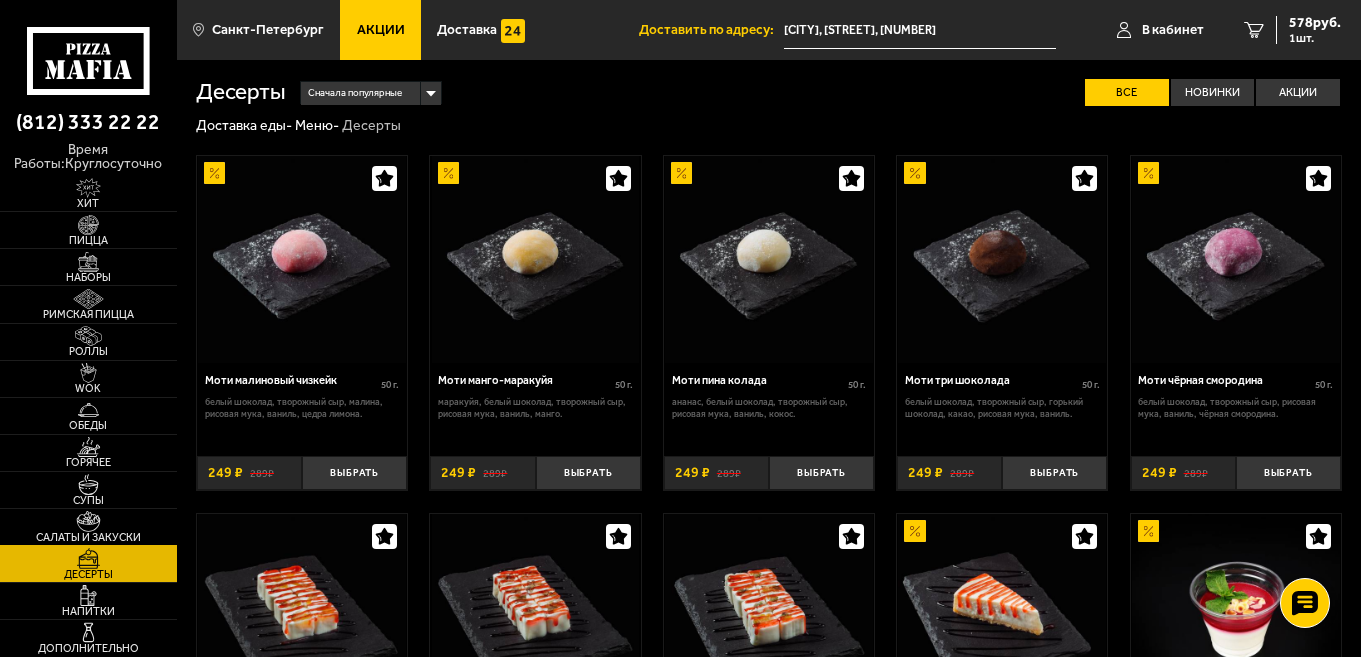 click on "Салаты и закуски" at bounding box center (88, 537) 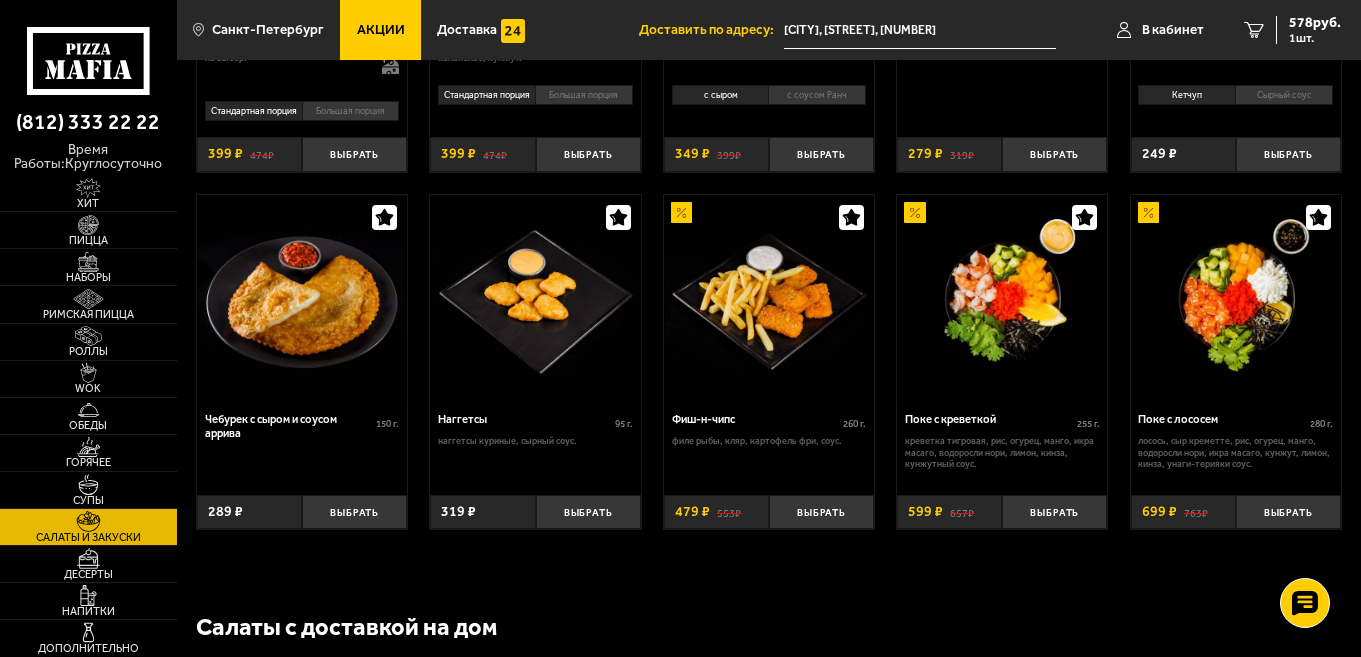 scroll, scrollTop: 800, scrollLeft: 0, axis: vertical 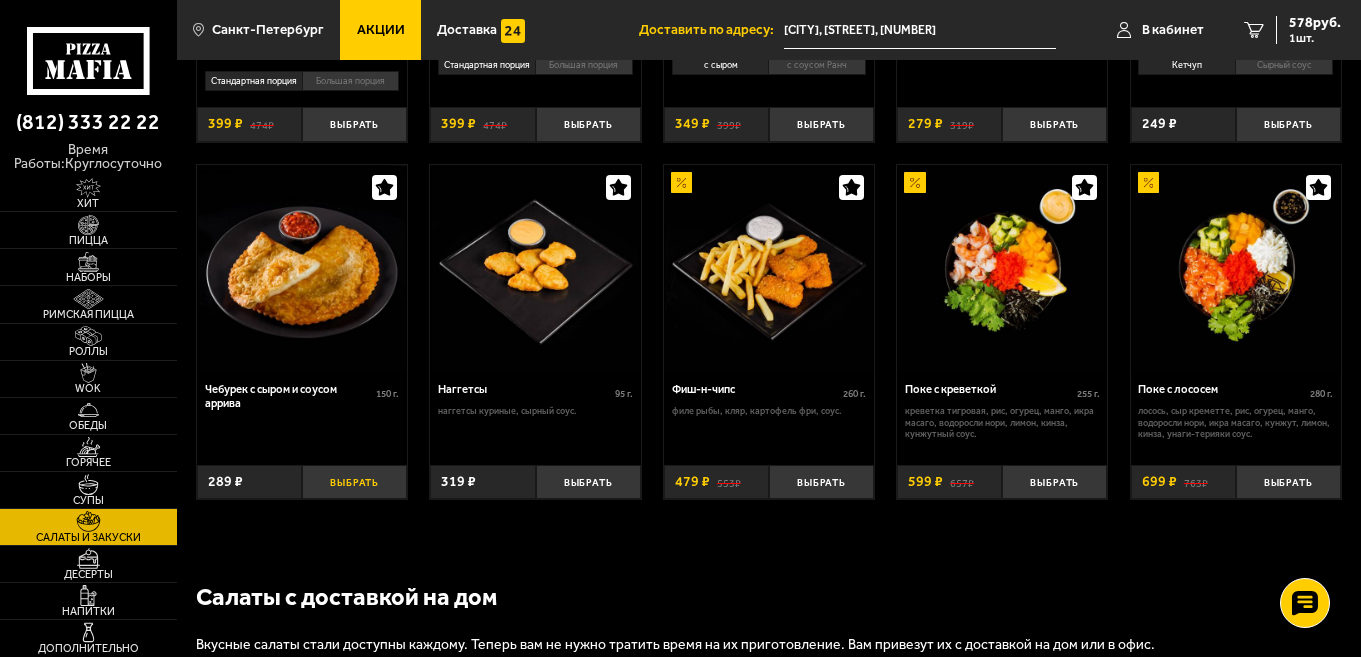 click on "Выбрать" at bounding box center (354, 482) 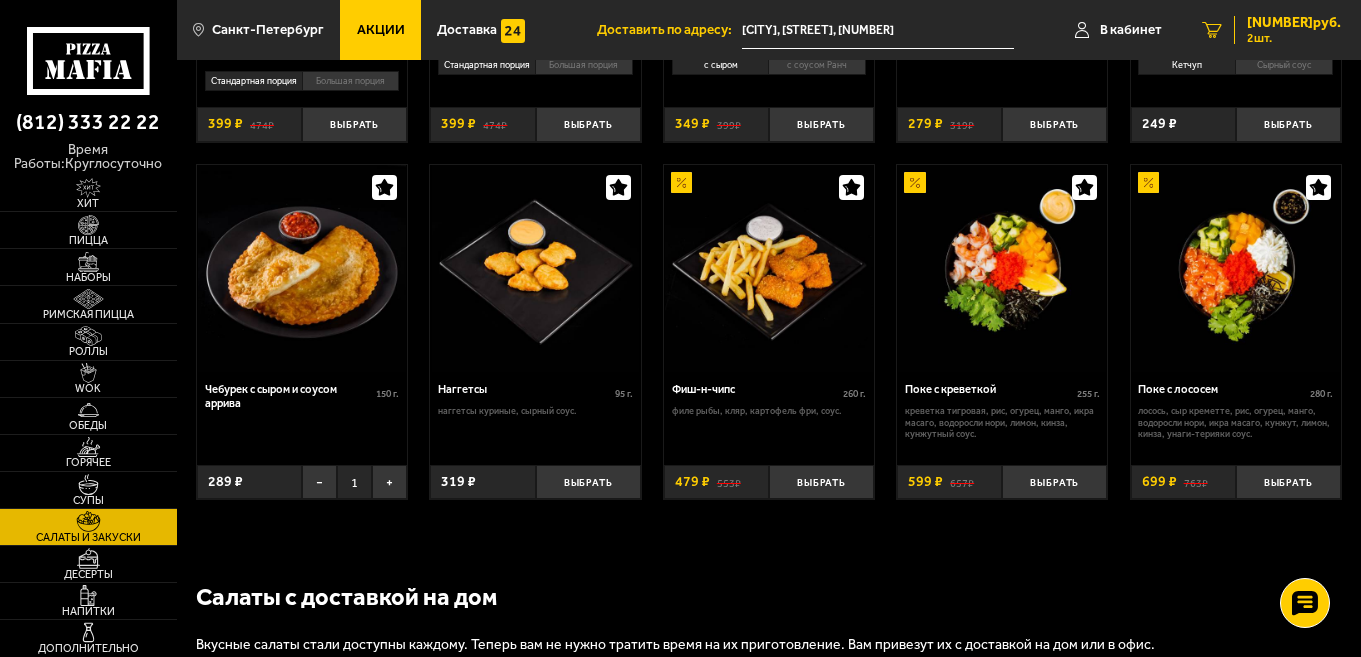 click on "[PRICE]" at bounding box center [1294, 23] 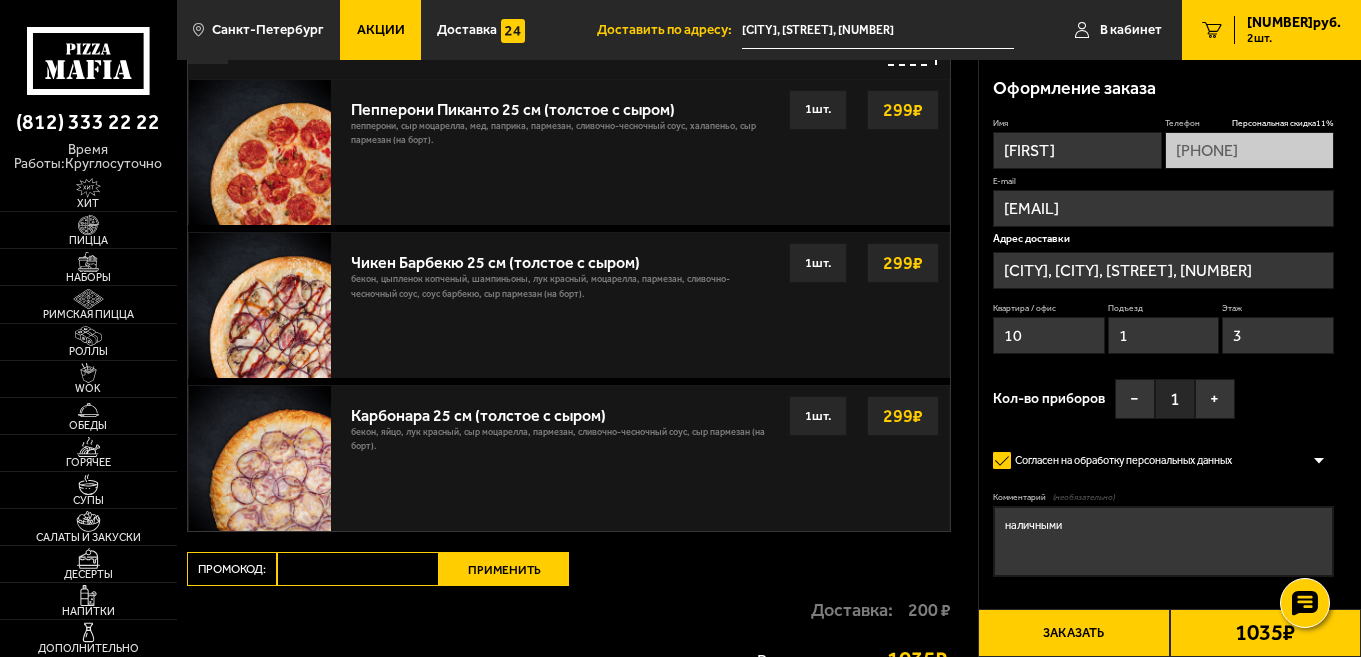 scroll, scrollTop: 0, scrollLeft: 0, axis: both 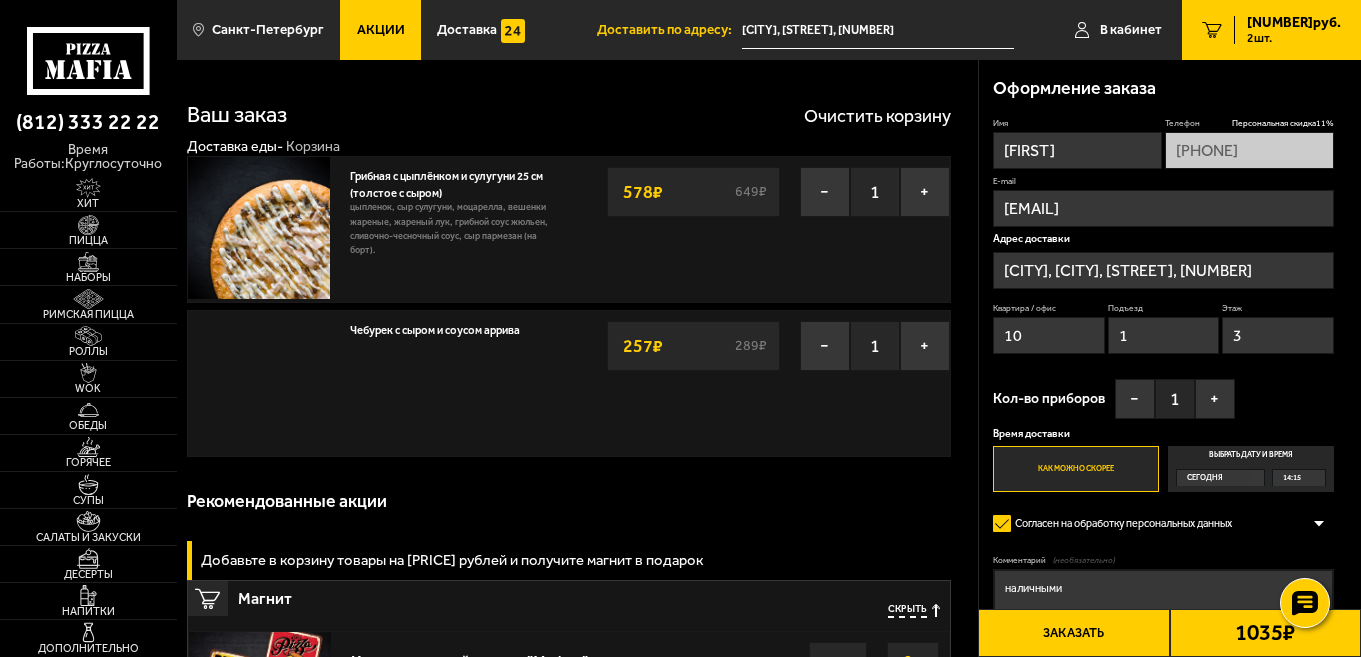 type on "[CITY], [STREET], [NUMBER], [ENTRANCE]" 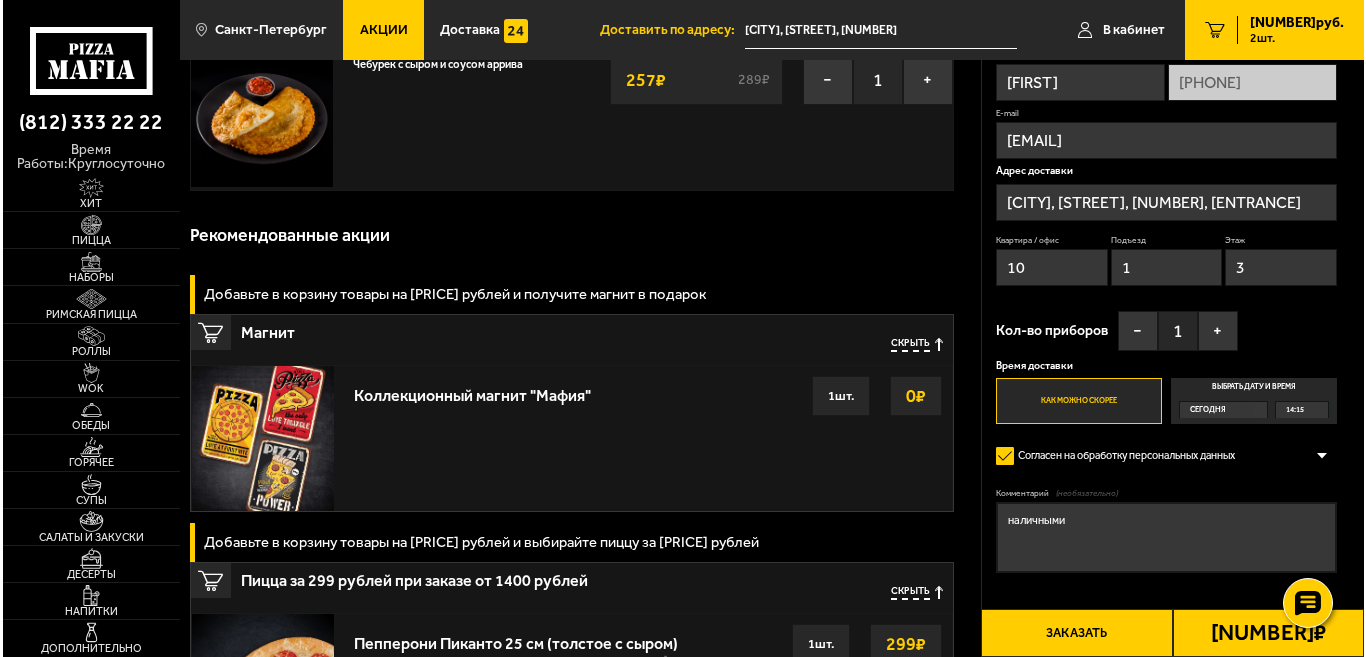 scroll, scrollTop: 300, scrollLeft: 0, axis: vertical 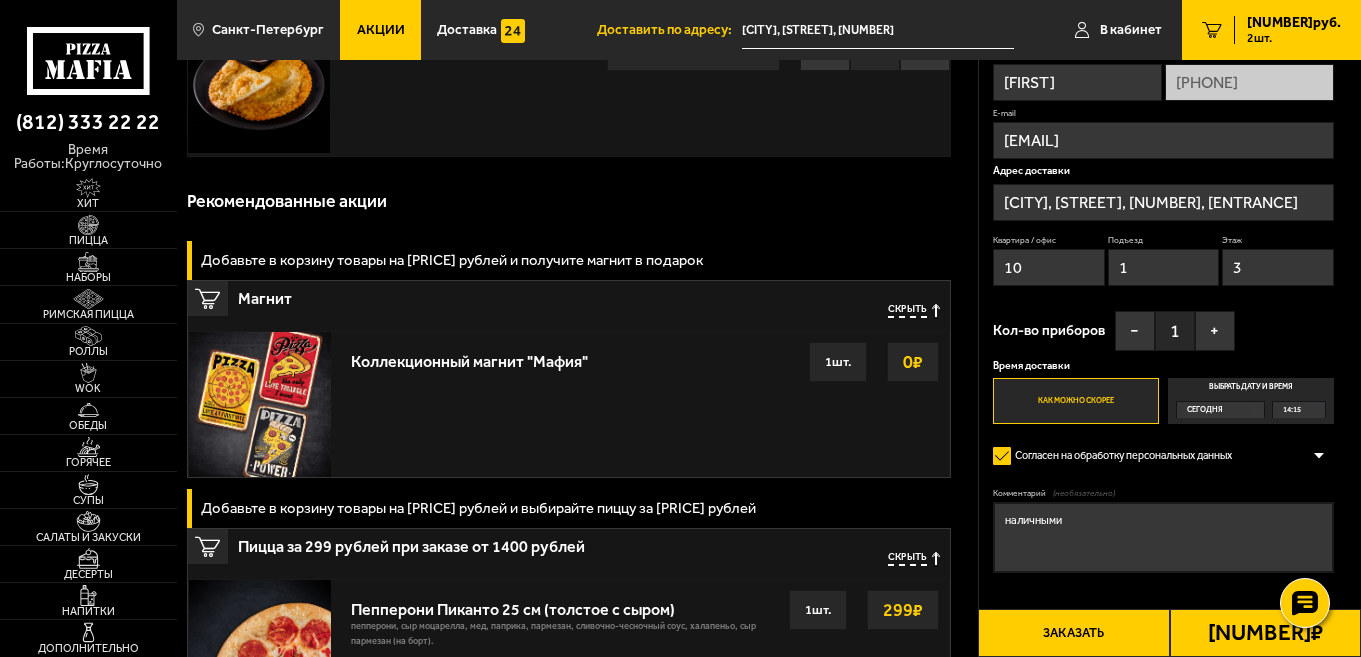 click on "Заказать" at bounding box center [1073, 633] 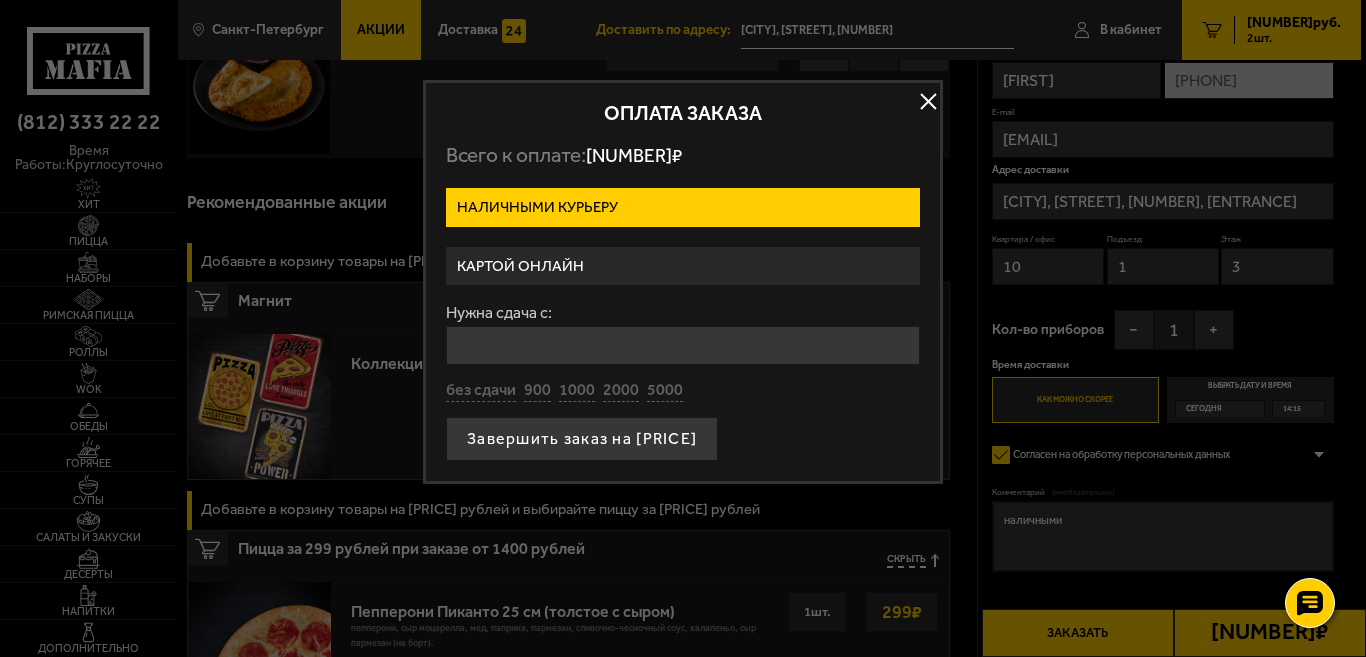 click on "Картой онлайн" at bounding box center [683, 266] 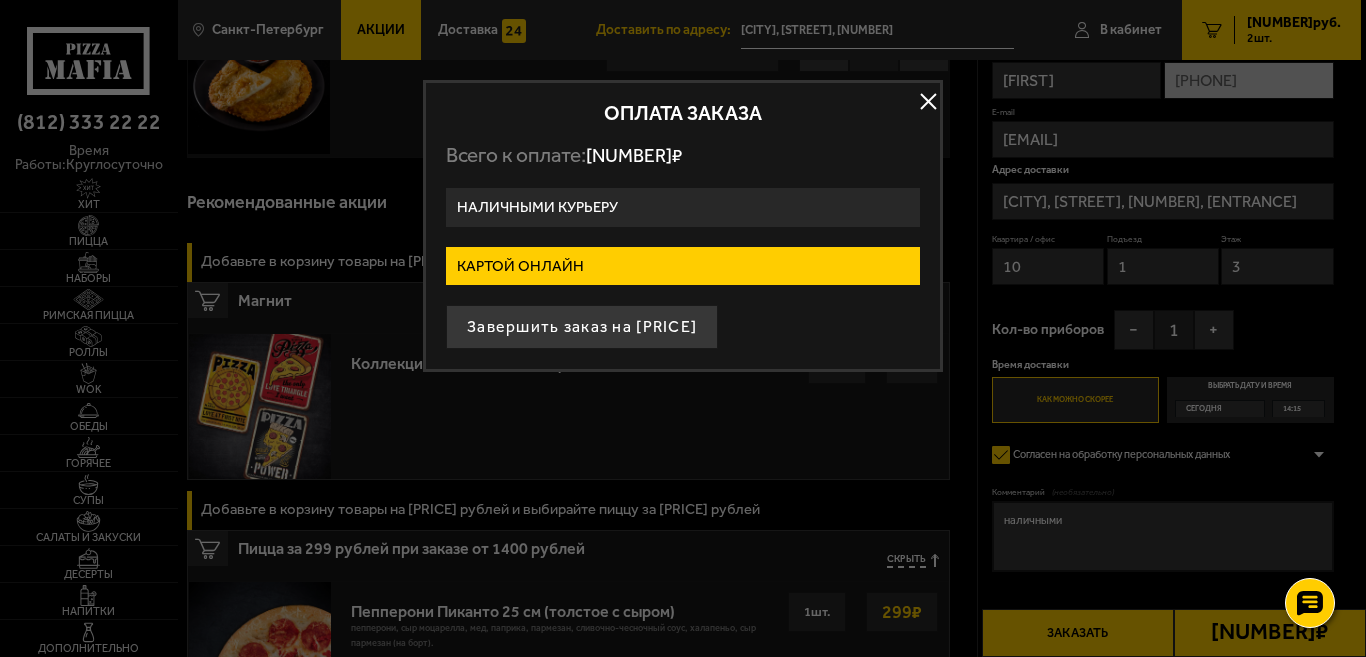 click on "Наличными курьеру" at bounding box center (683, 207) 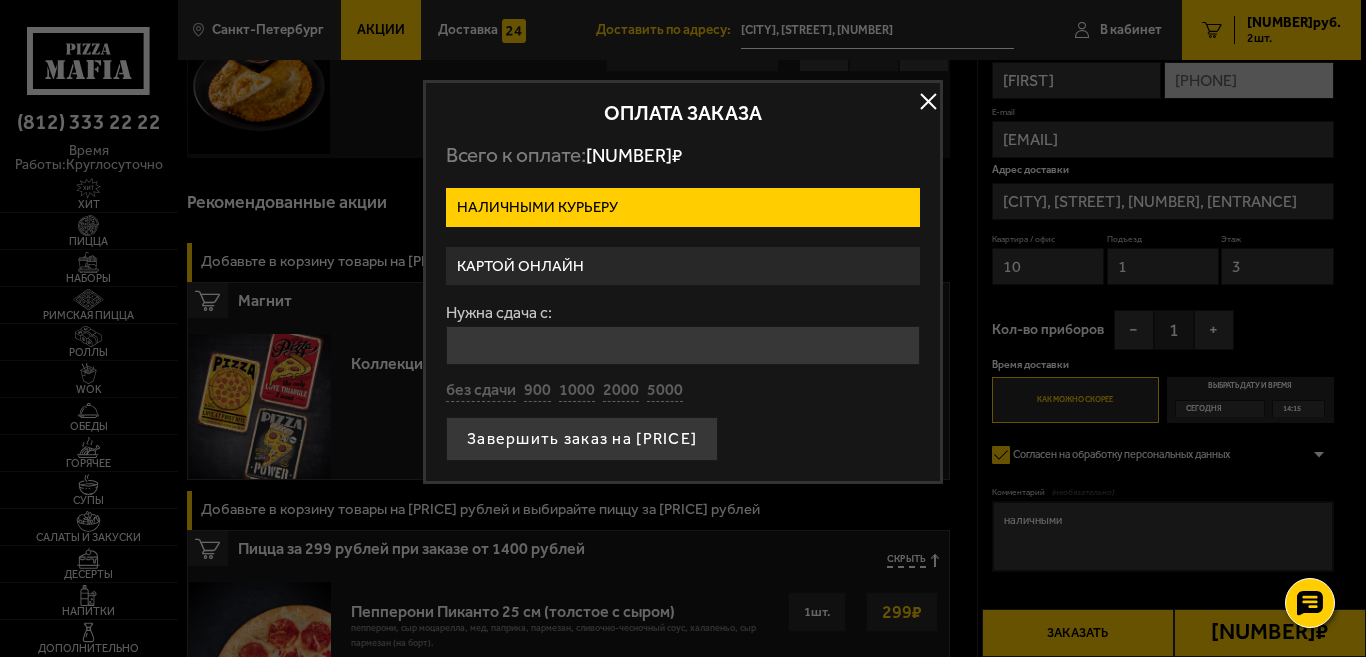 click on "Картой онлайн" at bounding box center (683, 266) 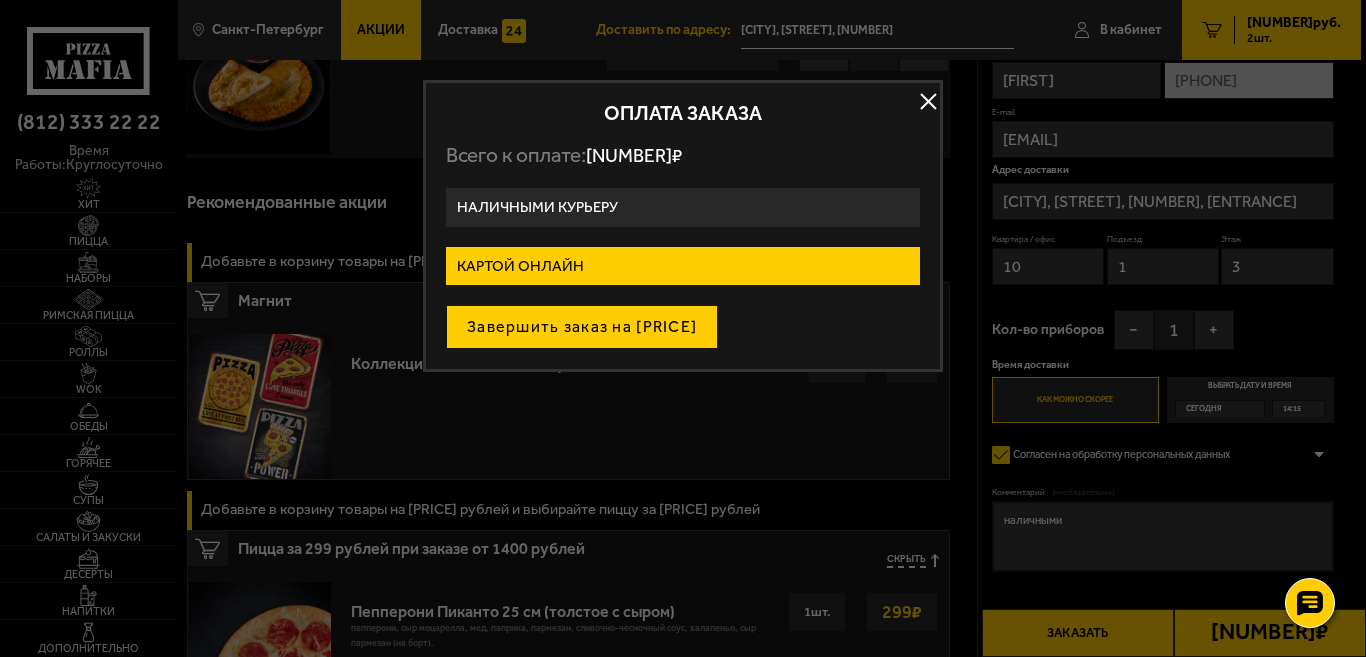 click on "Завершить заказ на [PRICE]" at bounding box center (582, 327) 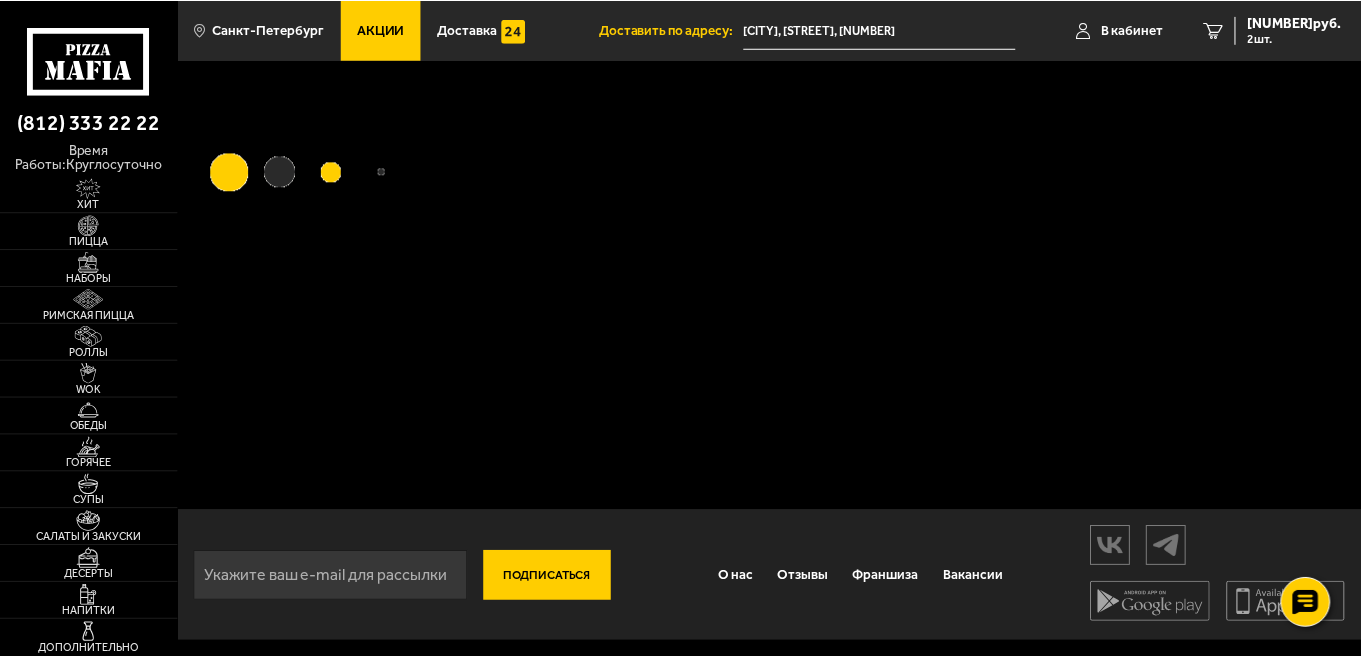 scroll, scrollTop: 0, scrollLeft: 0, axis: both 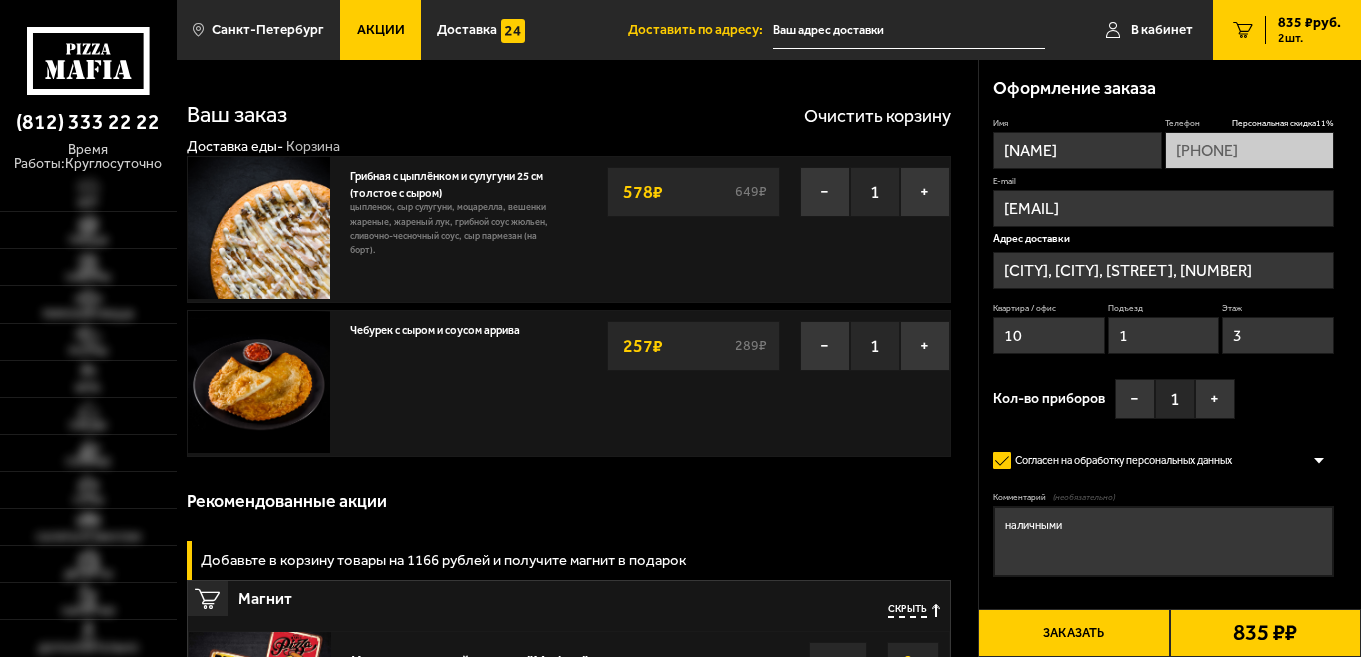 type on "[CITY], [STREET], [NUMBER]" 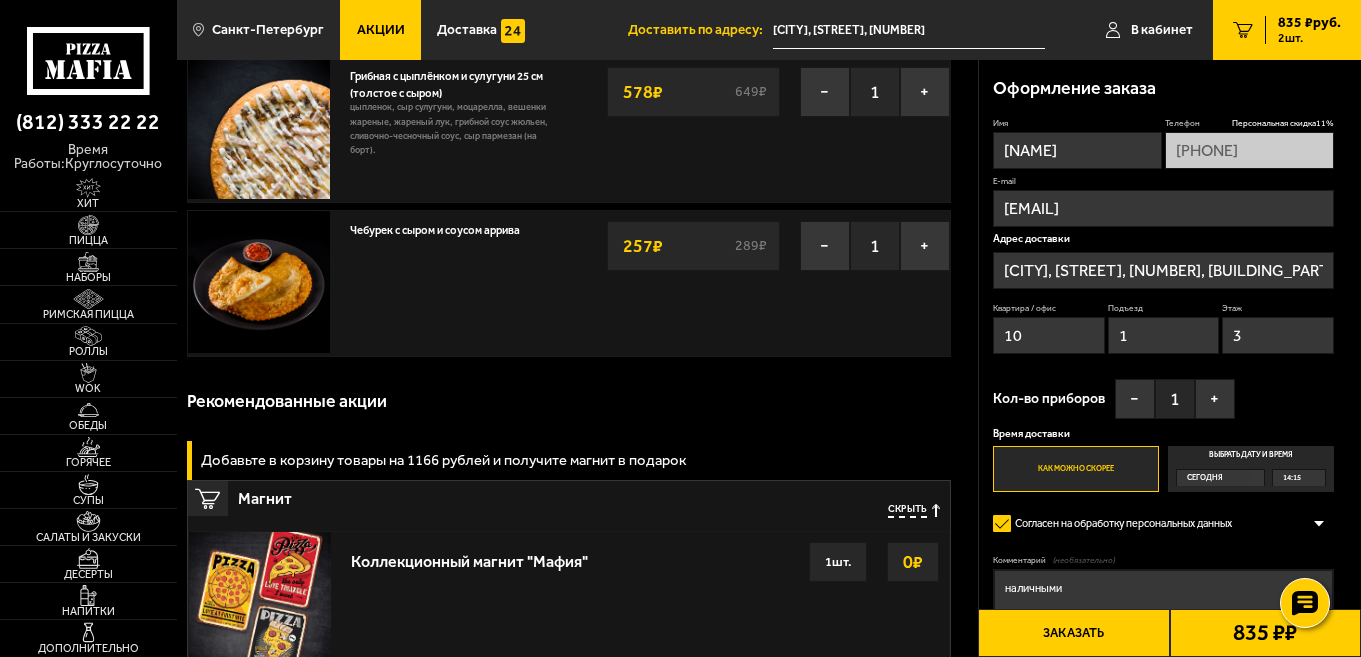 scroll, scrollTop: 0, scrollLeft: 0, axis: both 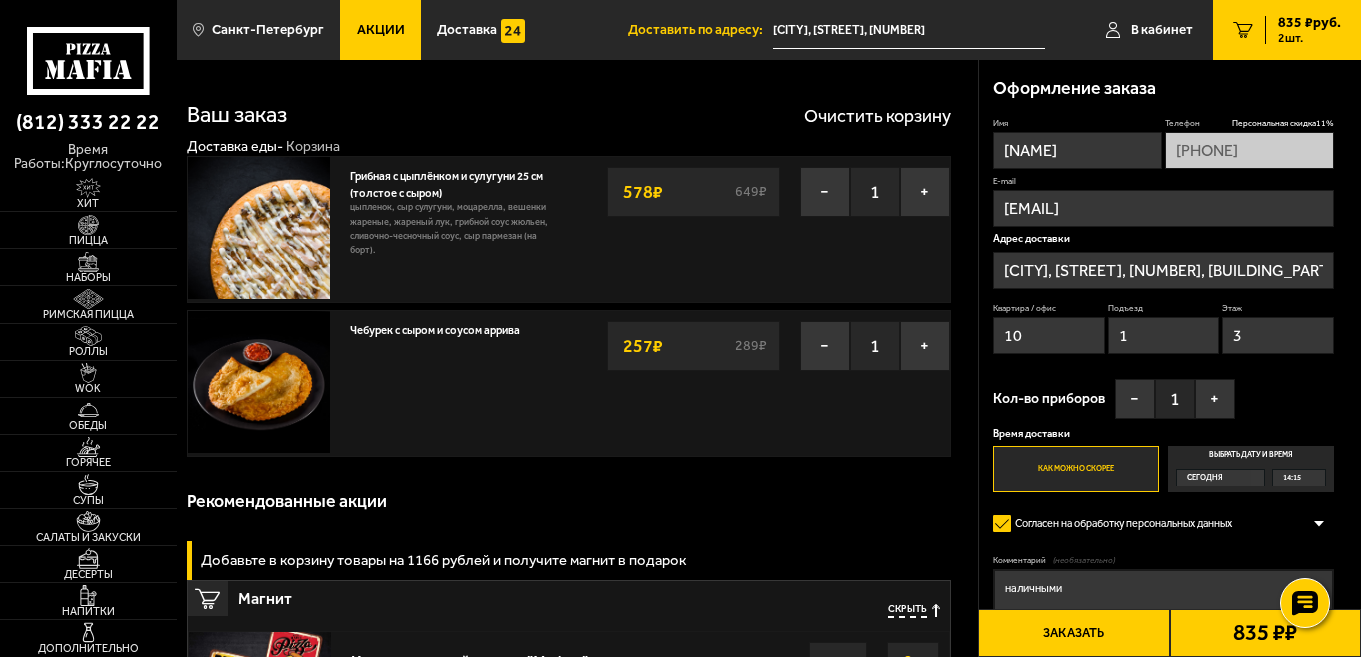 click on "Заказать" at bounding box center (1073, 633) 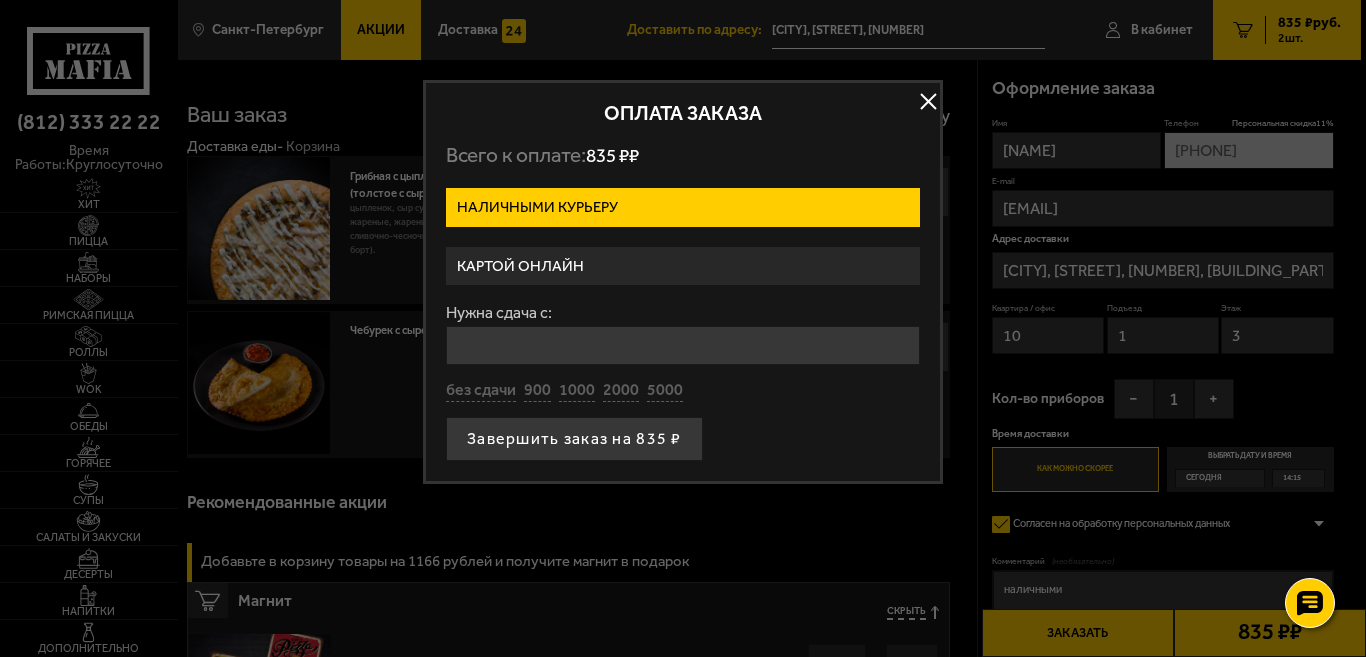 click at bounding box center (928, 102) 